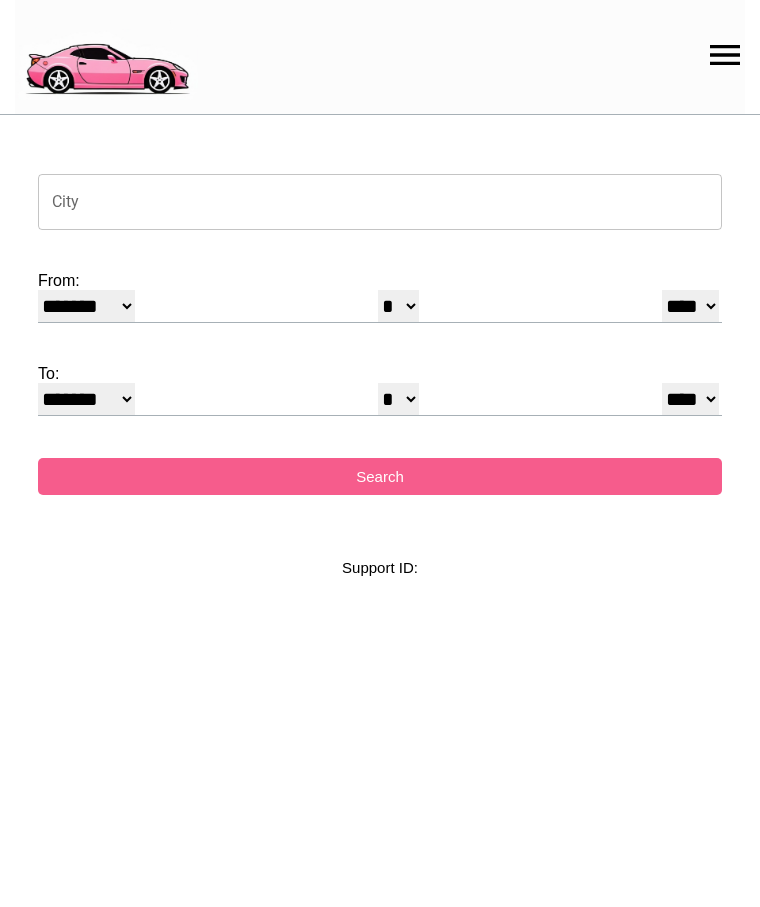 select on "*" 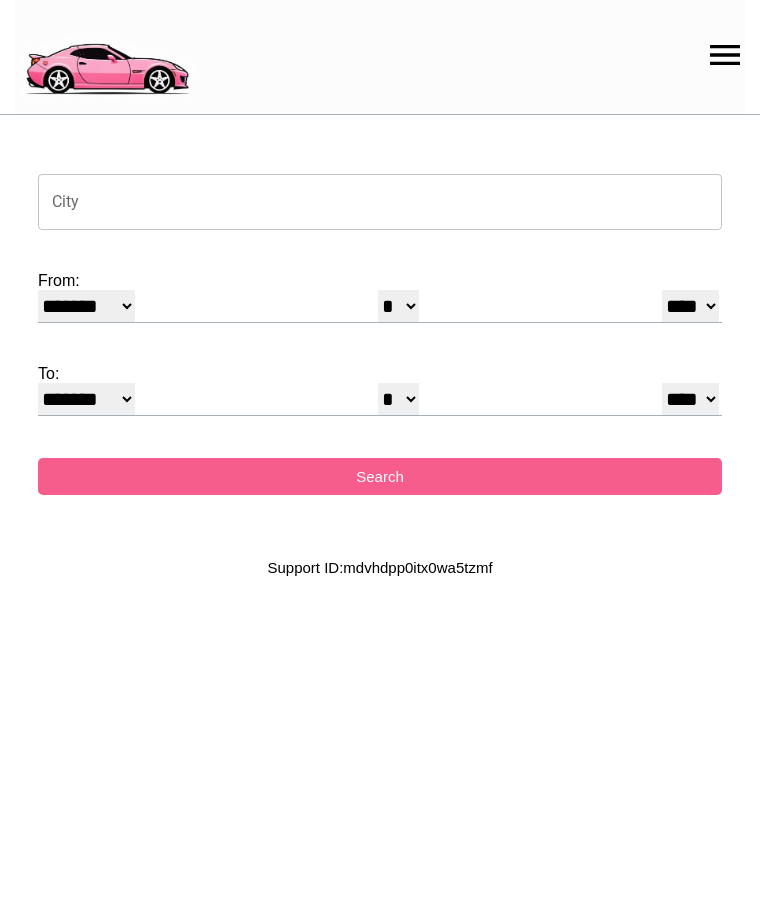 scroll, scrollTop: 0, scrollLeft: 0, axis: both 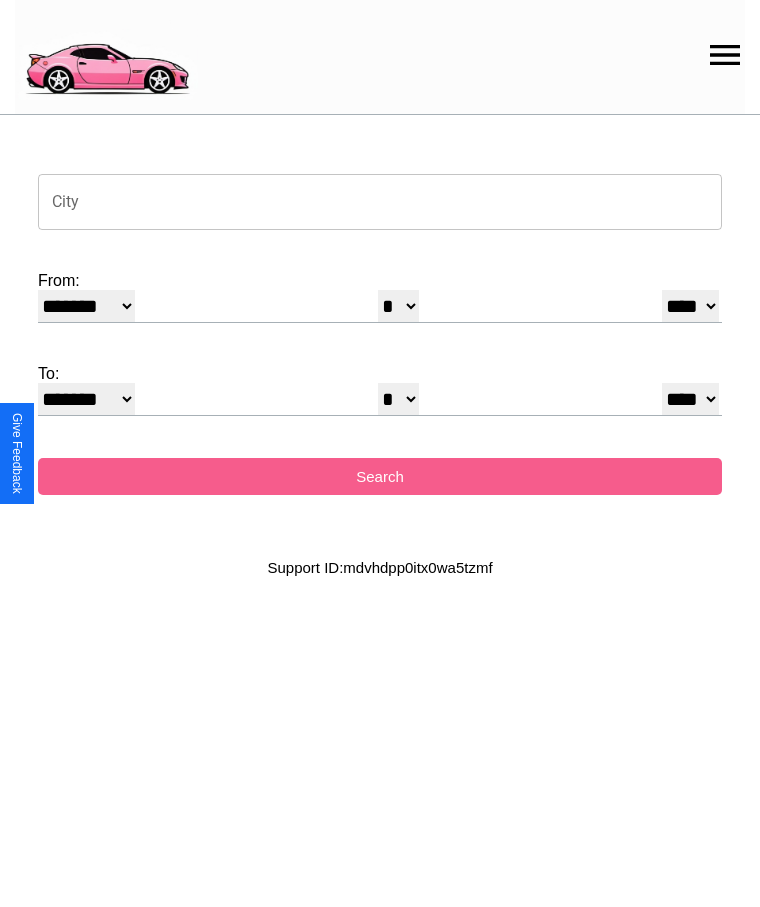 click 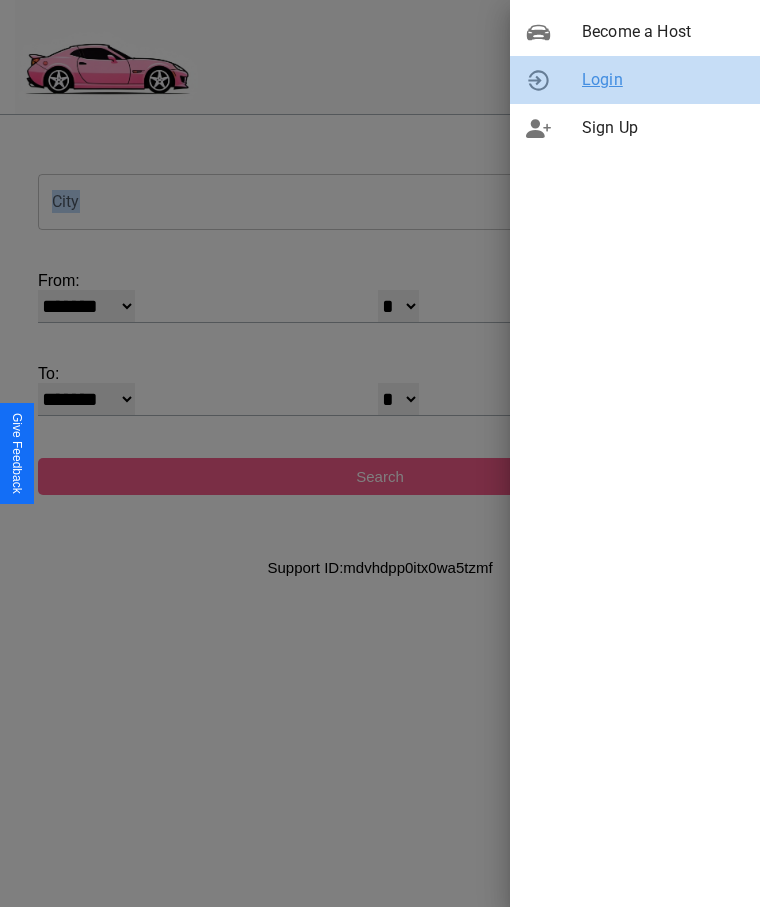 click on "Login" at bounding box center [663, 80] 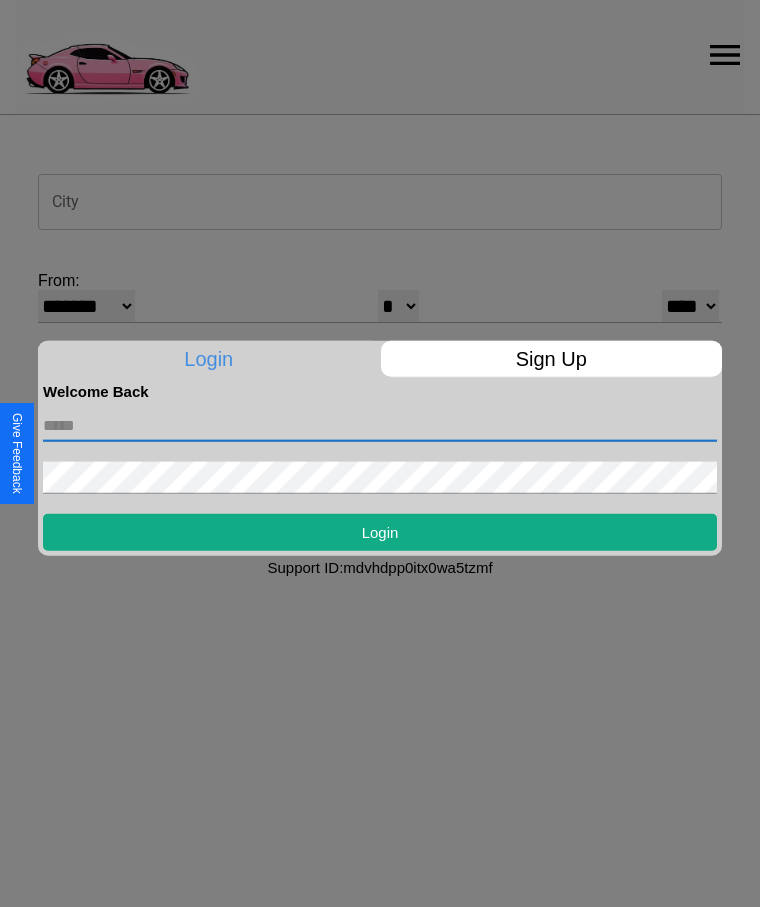 click at bounding box center [380, 425] 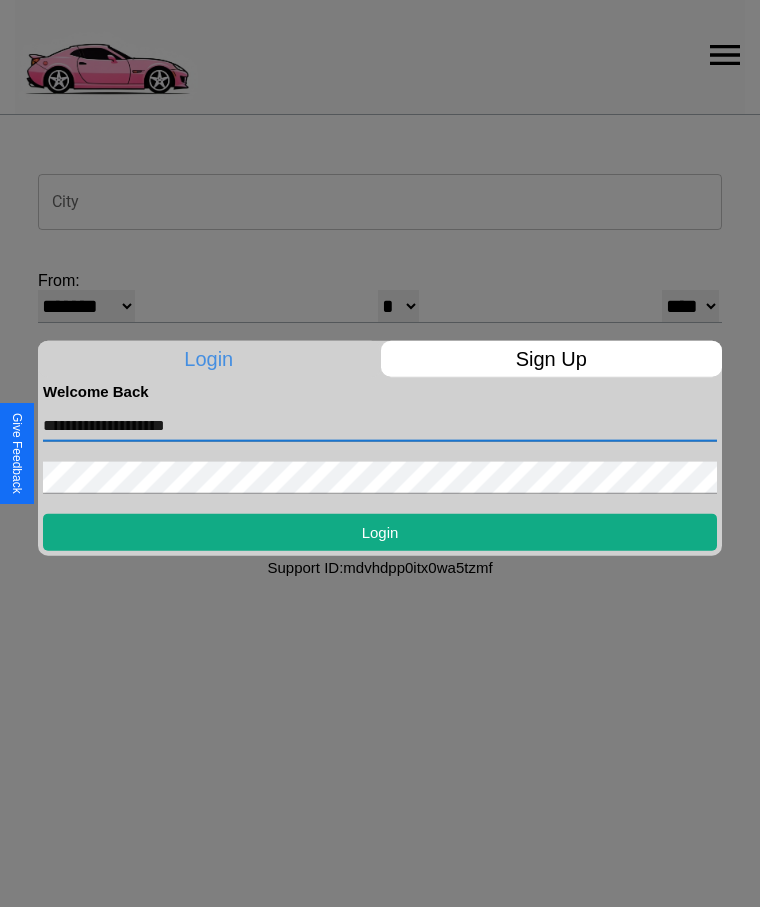 type on "**********" 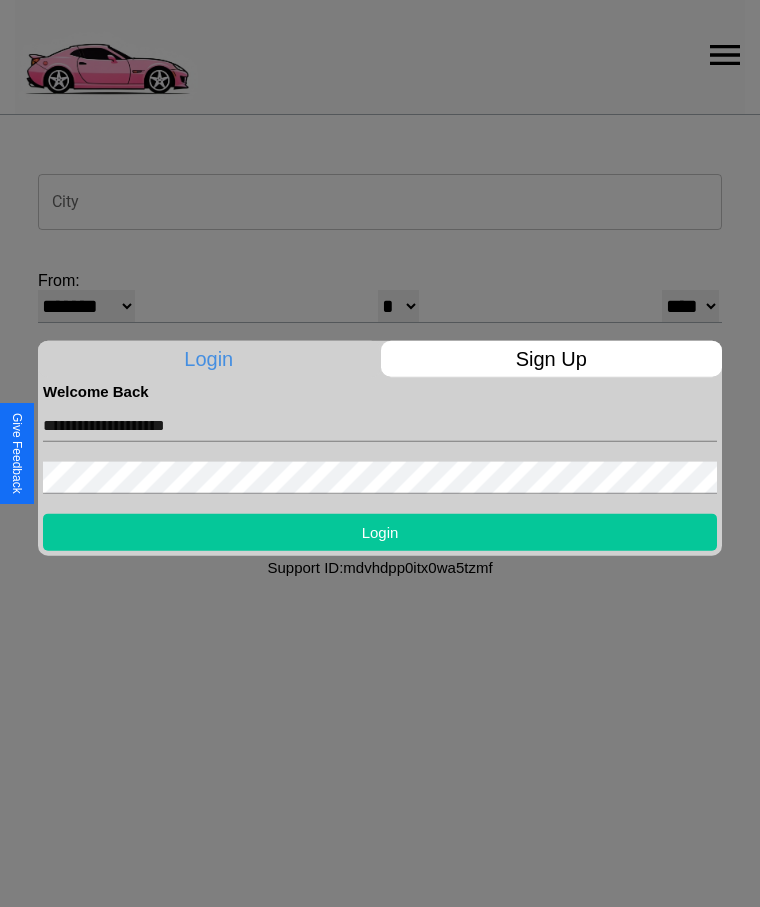 click on "Login" at bounding box center [380, 531] 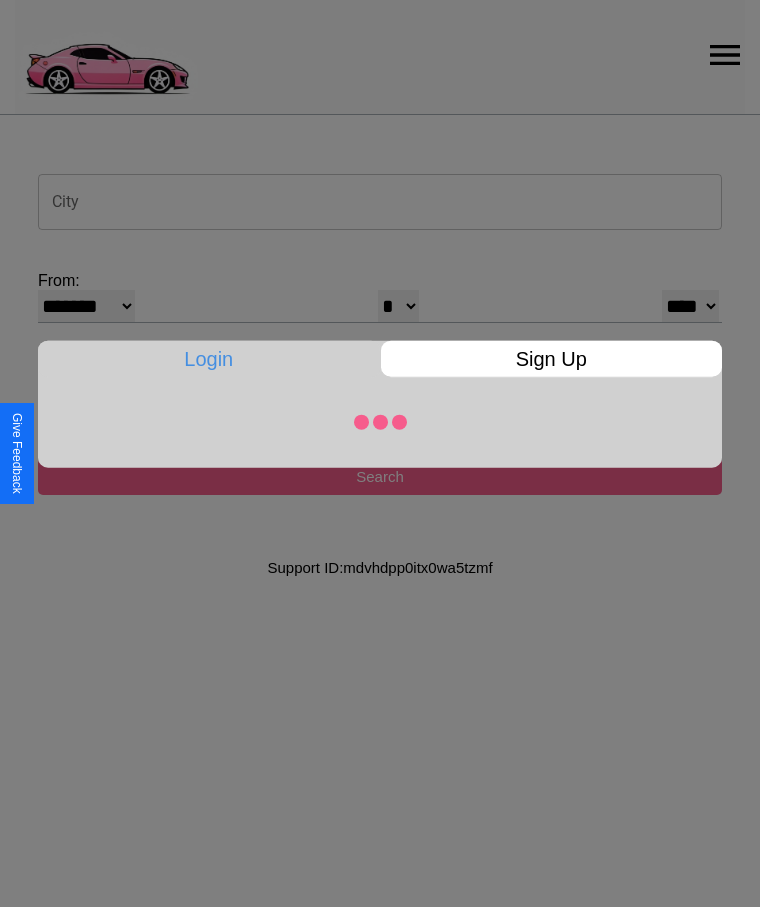 select on "*" 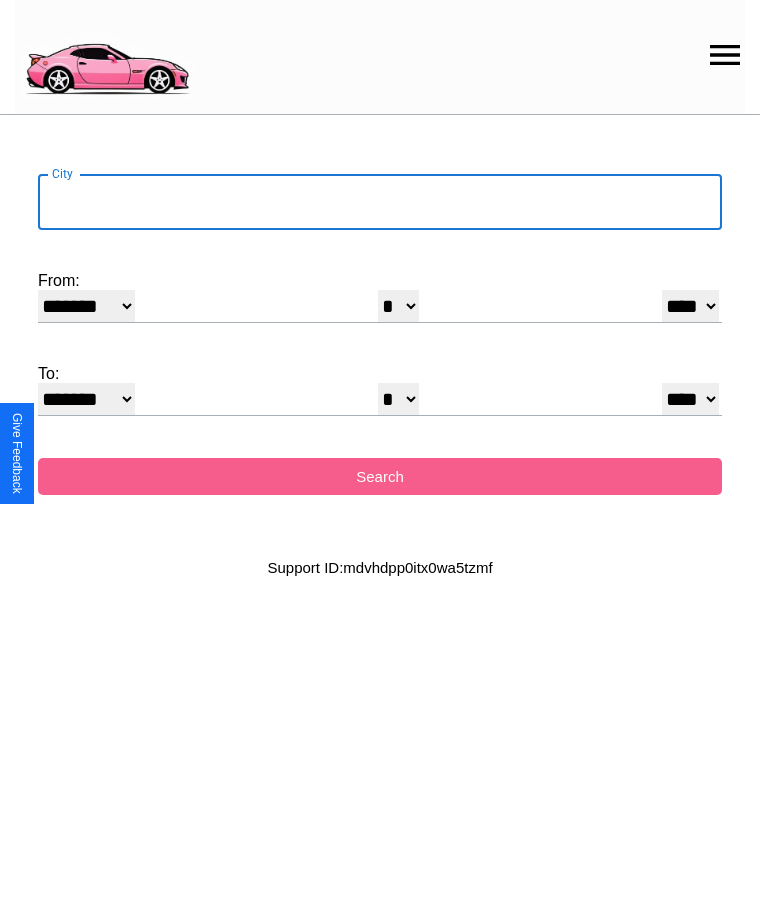click on "City" at bounding box center [380, 202] 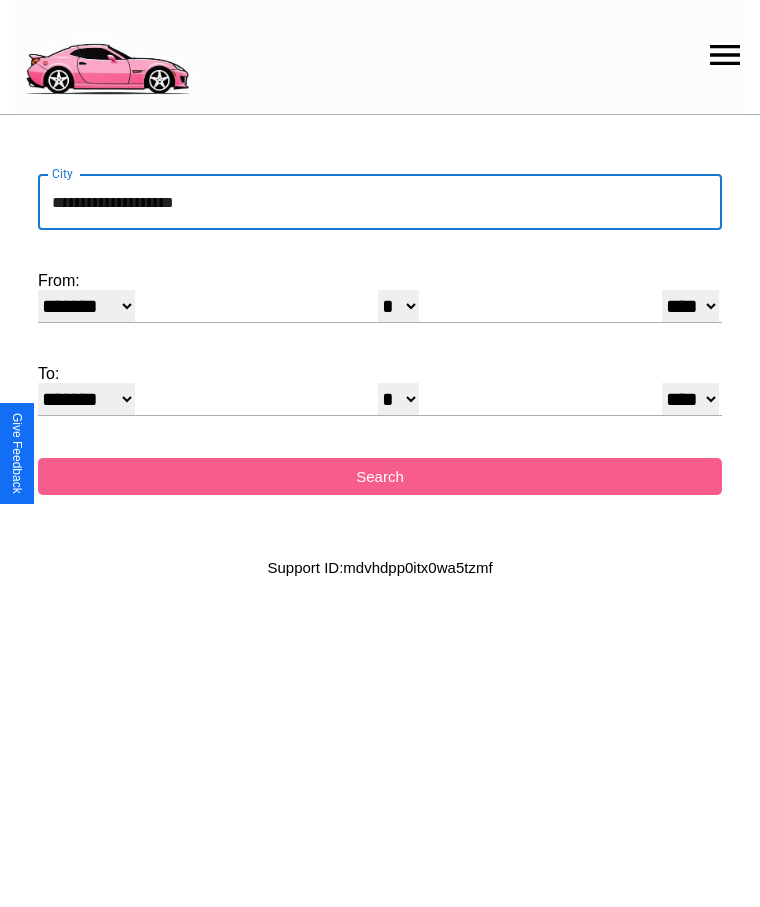 type on "**********" 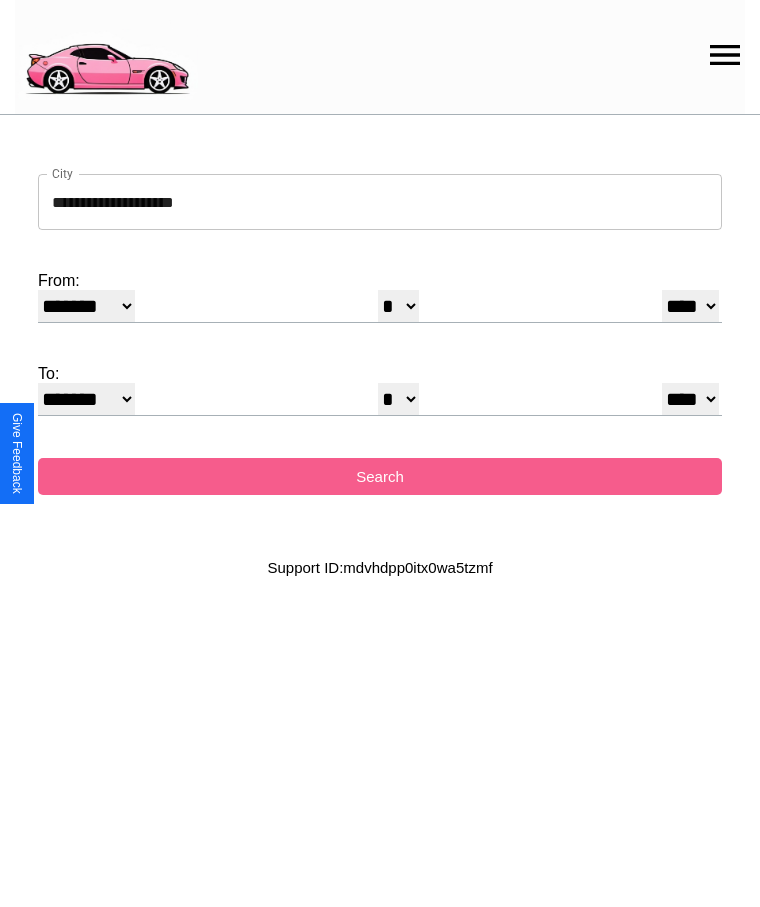 click on "******* ******** ***** ***** *** **** **** ****** ********* ******* ******** ********" at bounding box center (86, 306) 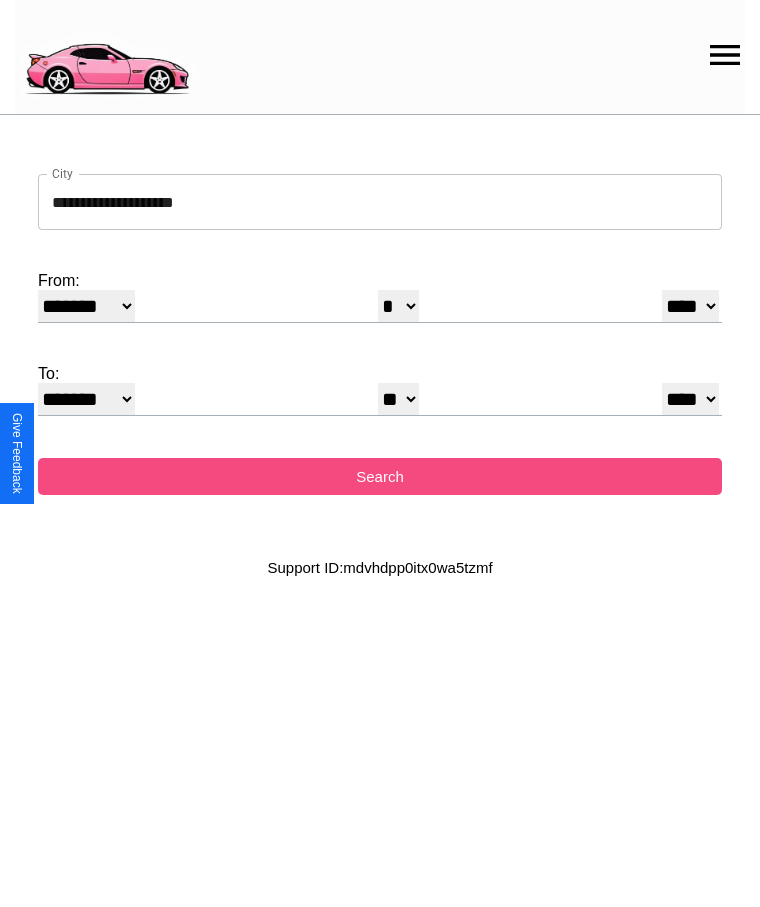 click on "Search" at bounding box center [380, 476] 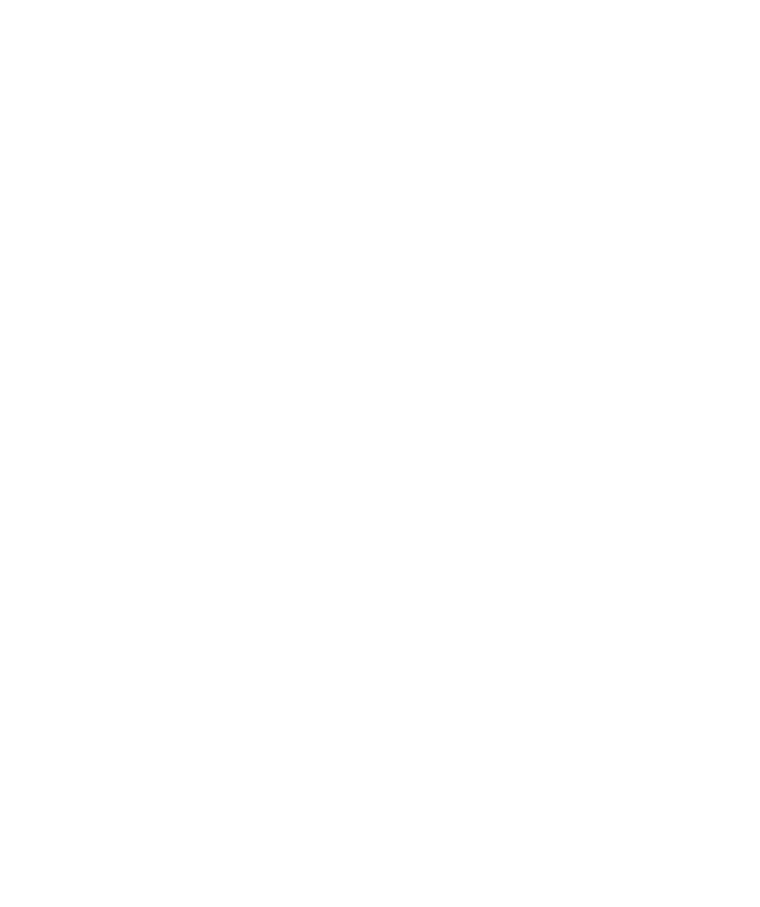 scroll, scrollTop: 0, scrollLeft: 0, axis: both 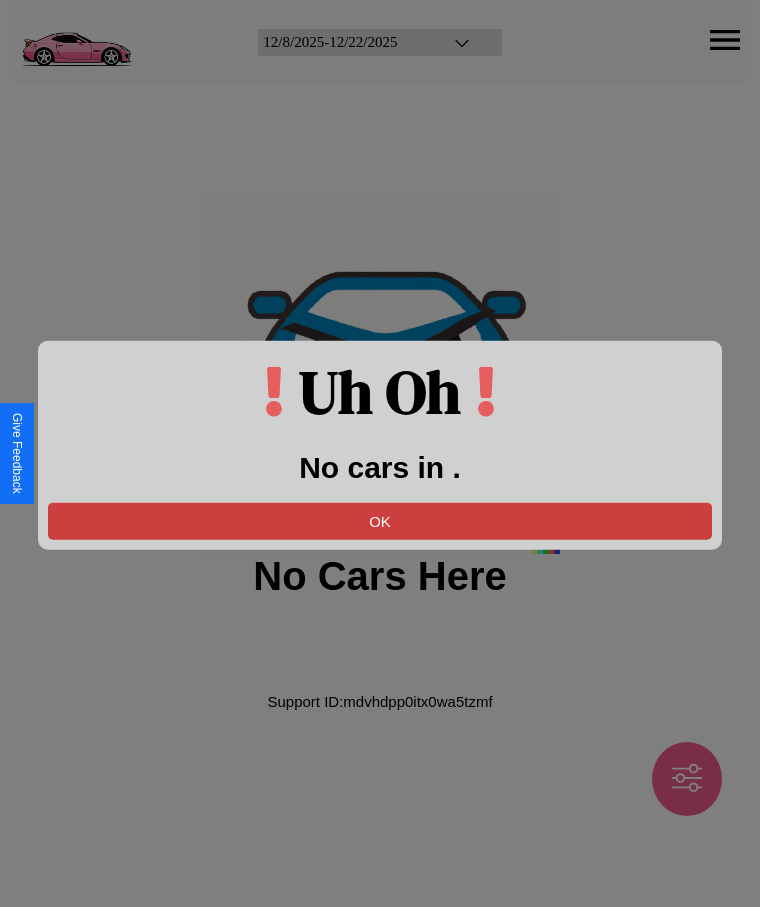 click on "OK" at bounding box center [380, 520] 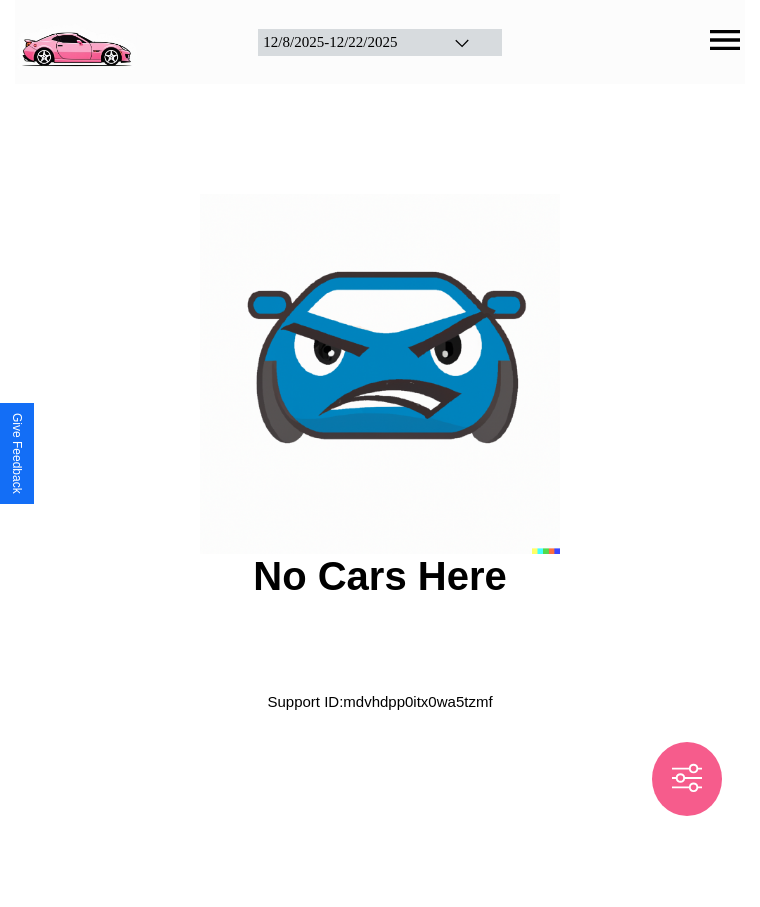 click at bounding box center (76, 40) 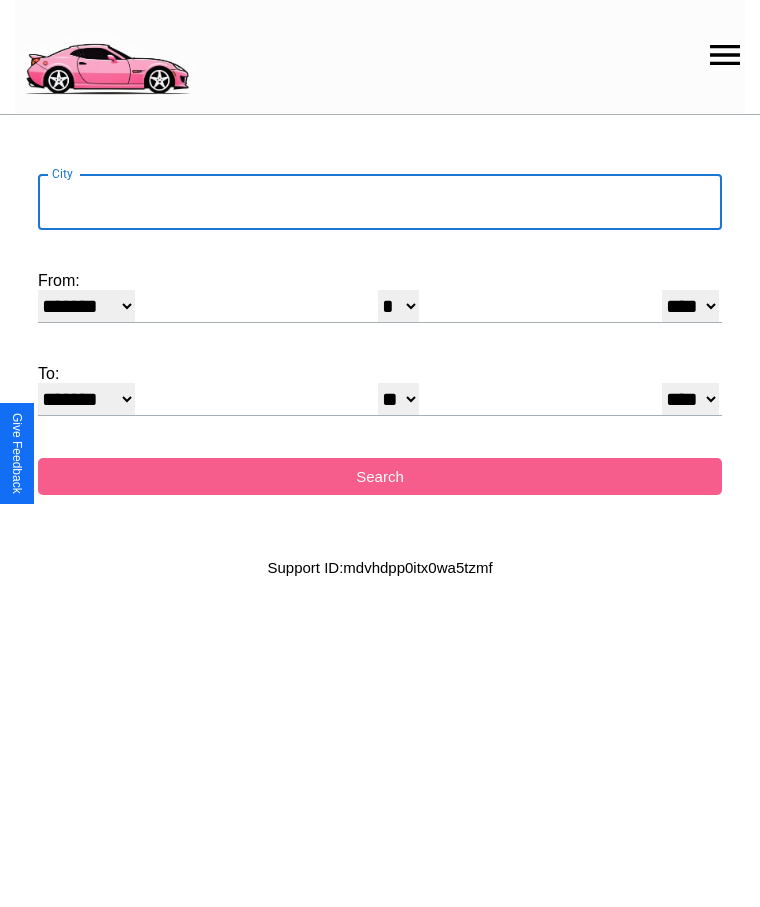 click on "City" at bounding box center (380, 202) 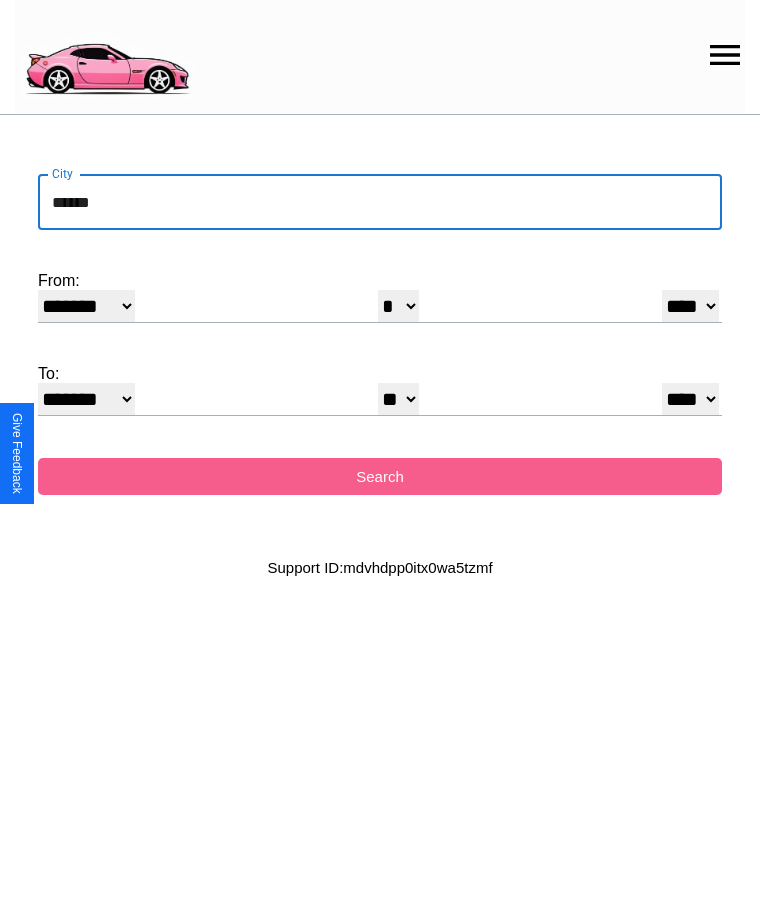 type on "******" 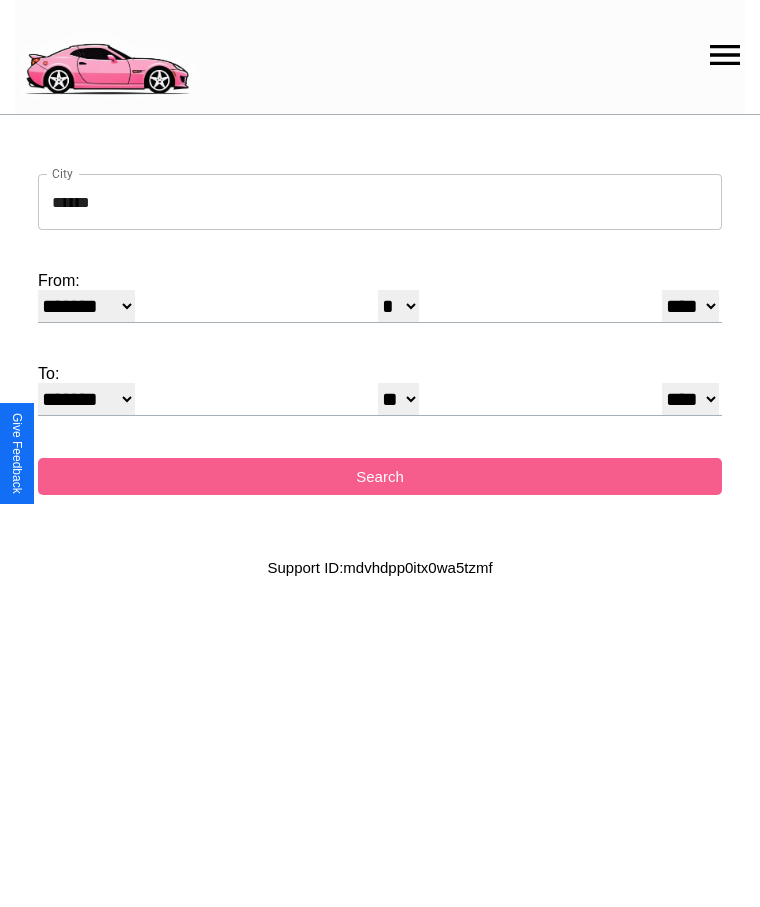 click on "******* ******** ***** ***** *** **** **** ****** ********* ******* ******** ********" at bounding box center (86, 306) 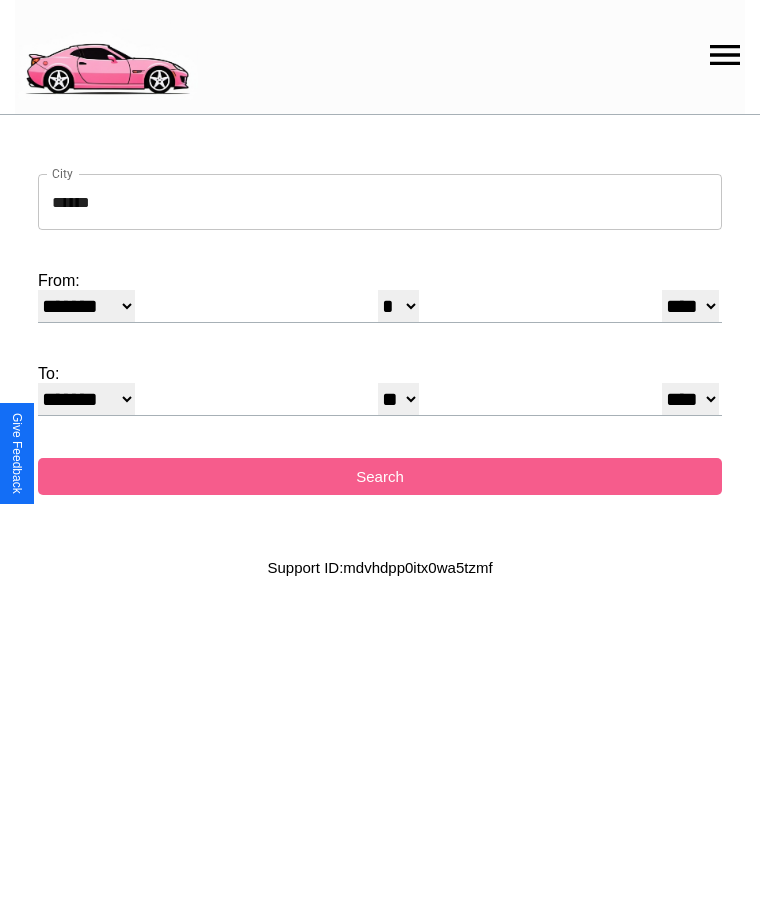 select on "*" 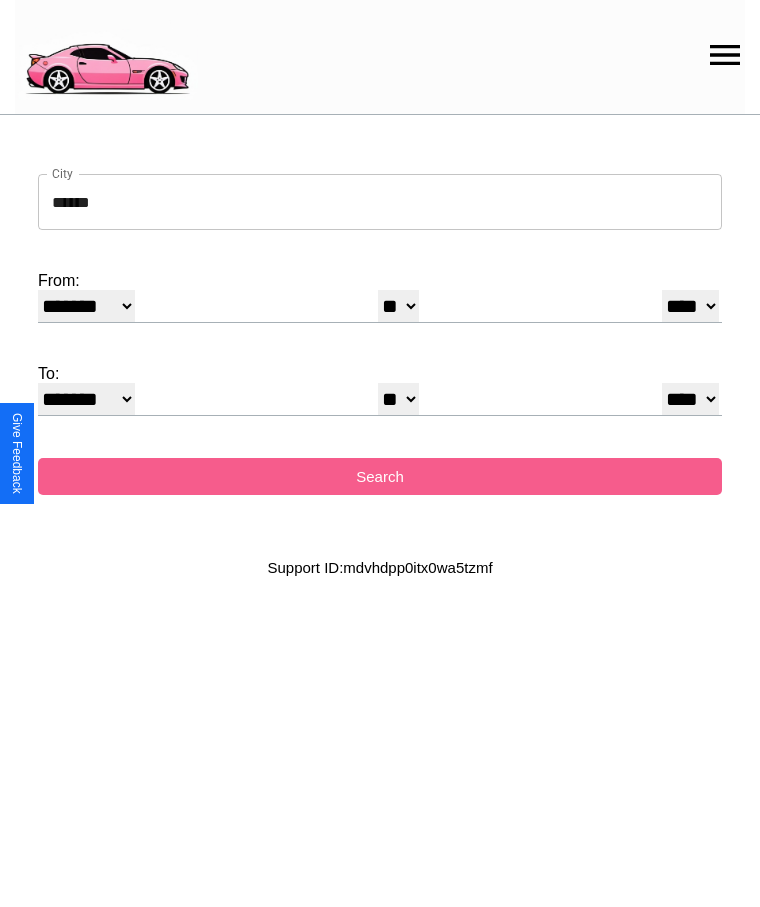 click on "**** **** **** **** **** **** **** **** **** ****" at bounding box center [690, 306] 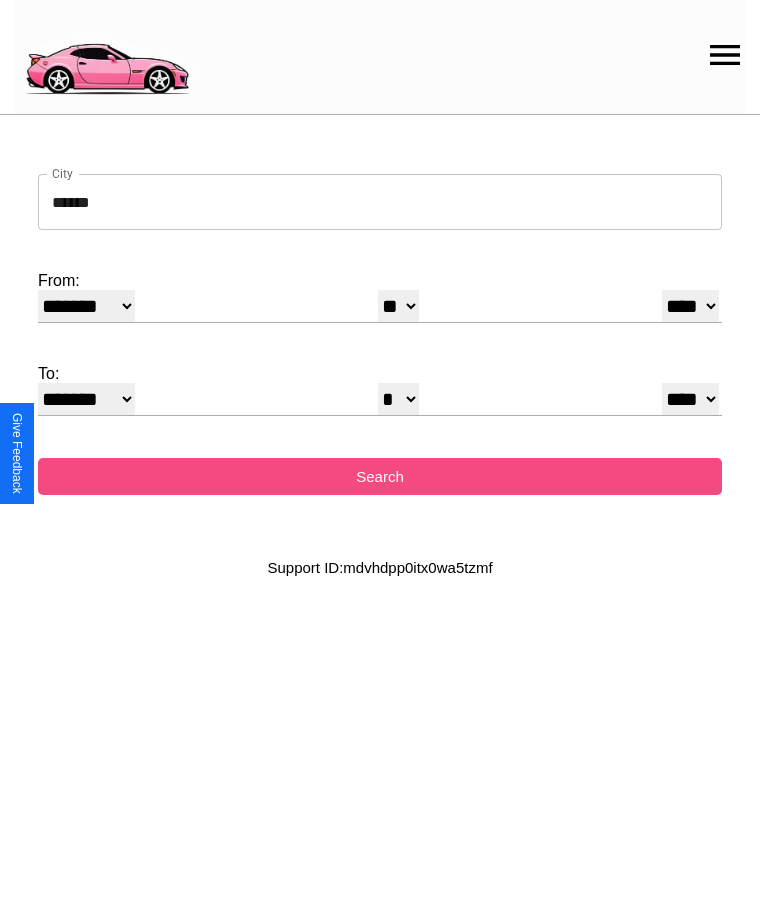 click on "Search" at bounding box center [380, 476] 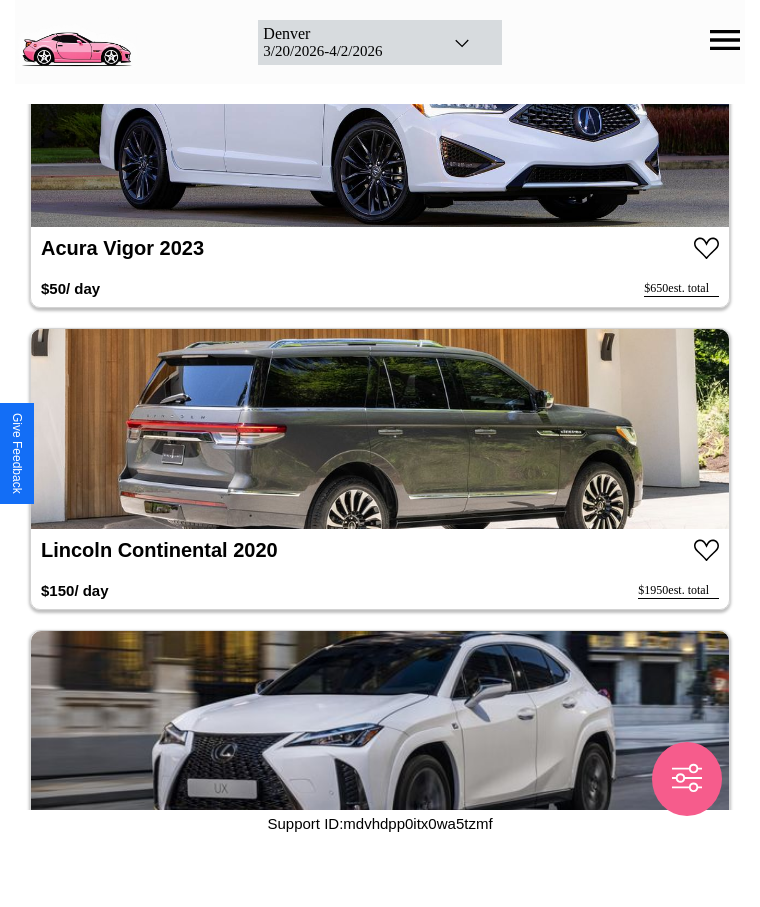 scroll, scrollTop: 6462, scrollLeft: 0, axis: vertical 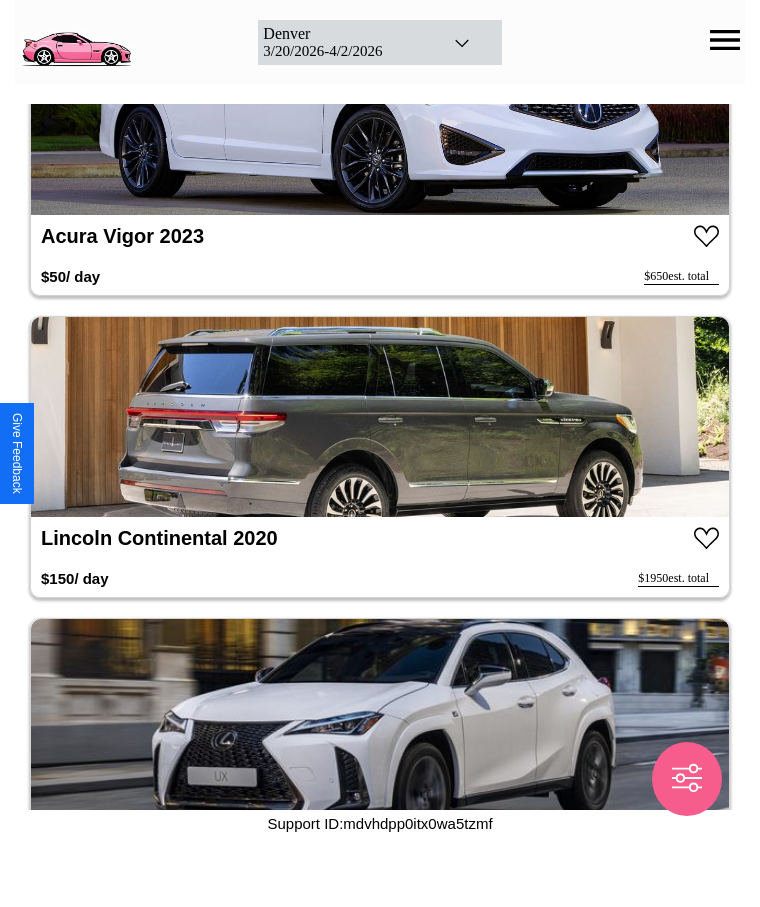 click at bounding box center (380, 417) 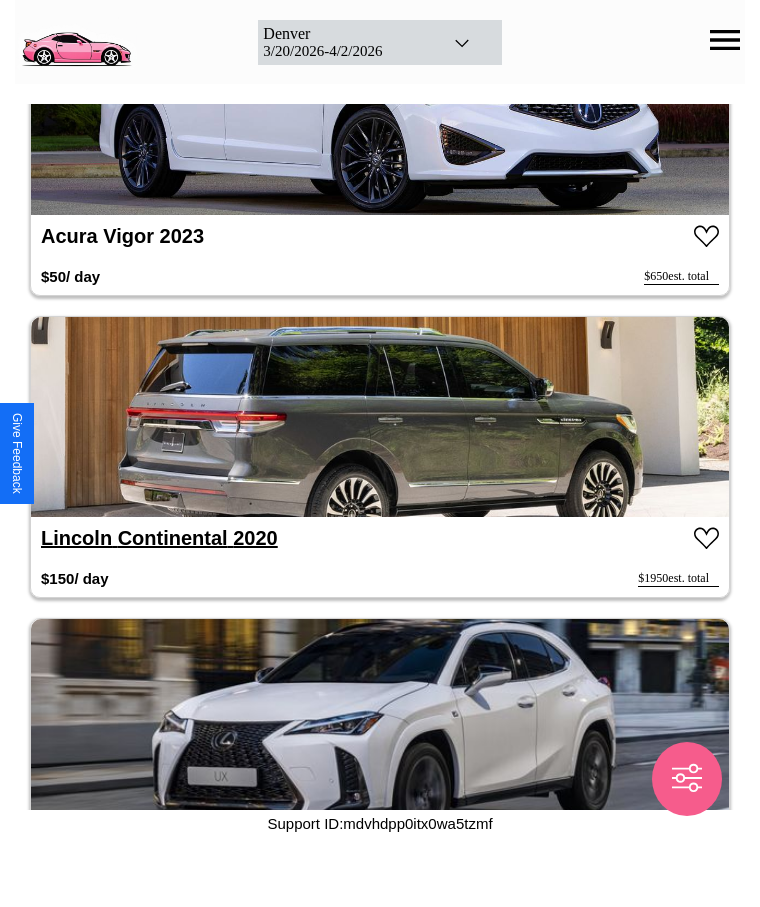 click on "Lincoln   Continental   2020" at bounding box center (159, 538) 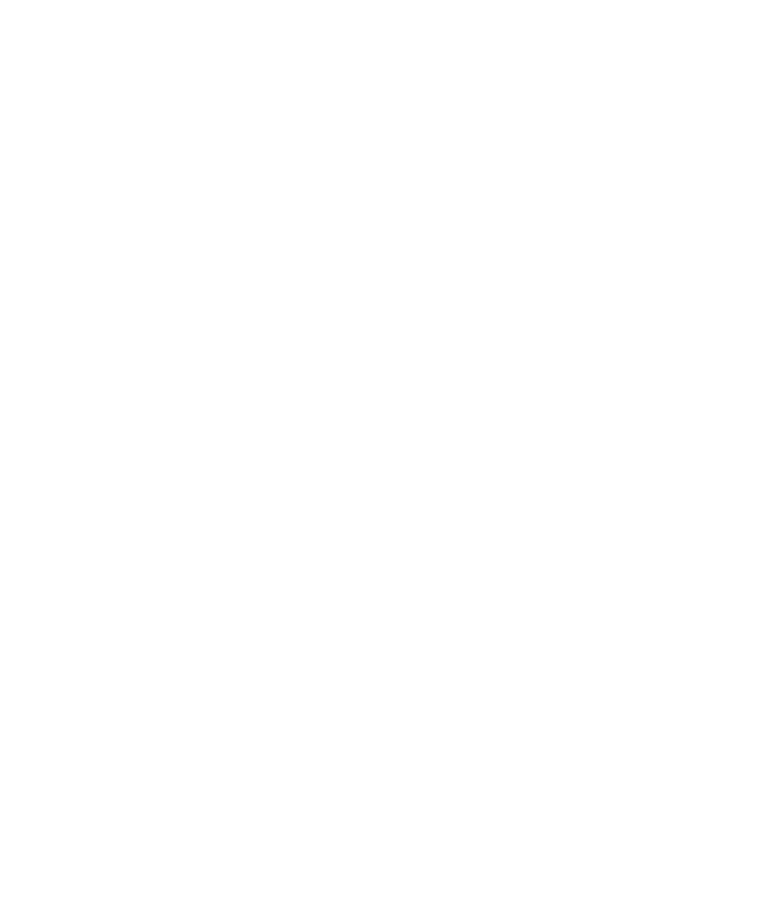 scroll, scrollTop: 0, scrollLeft: 0, axis: both 